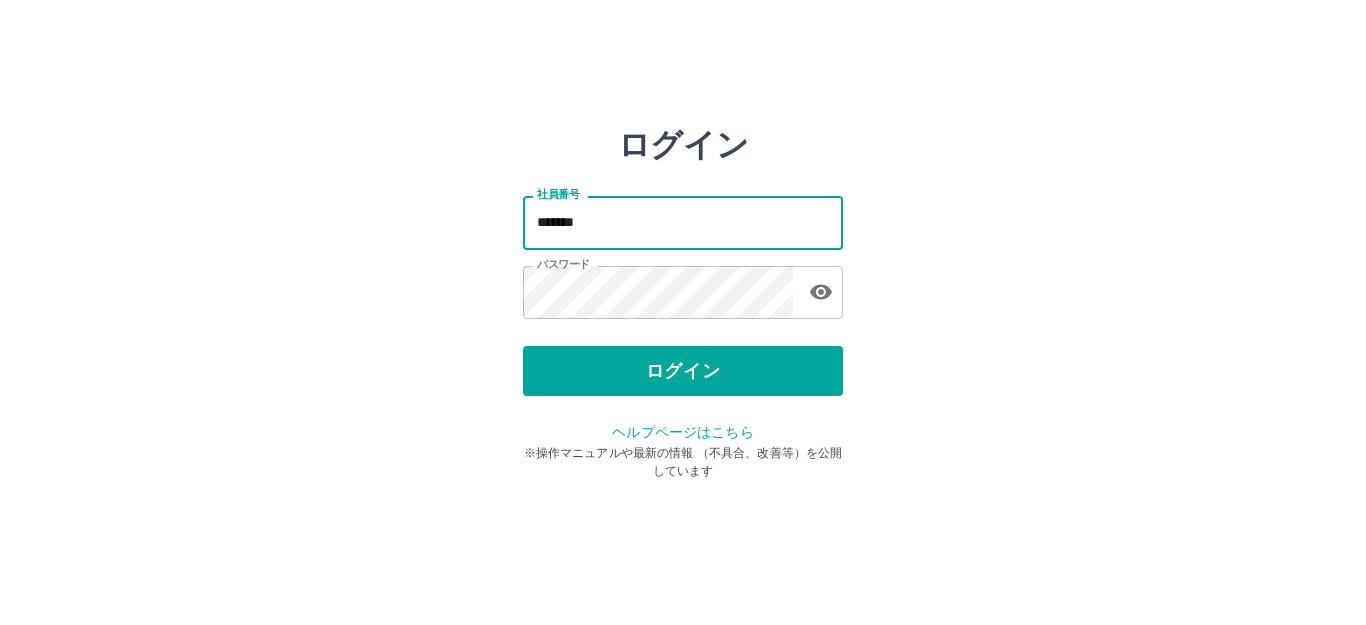 scroll, scrollTop: 0, scrollLeft: 0, axis: both 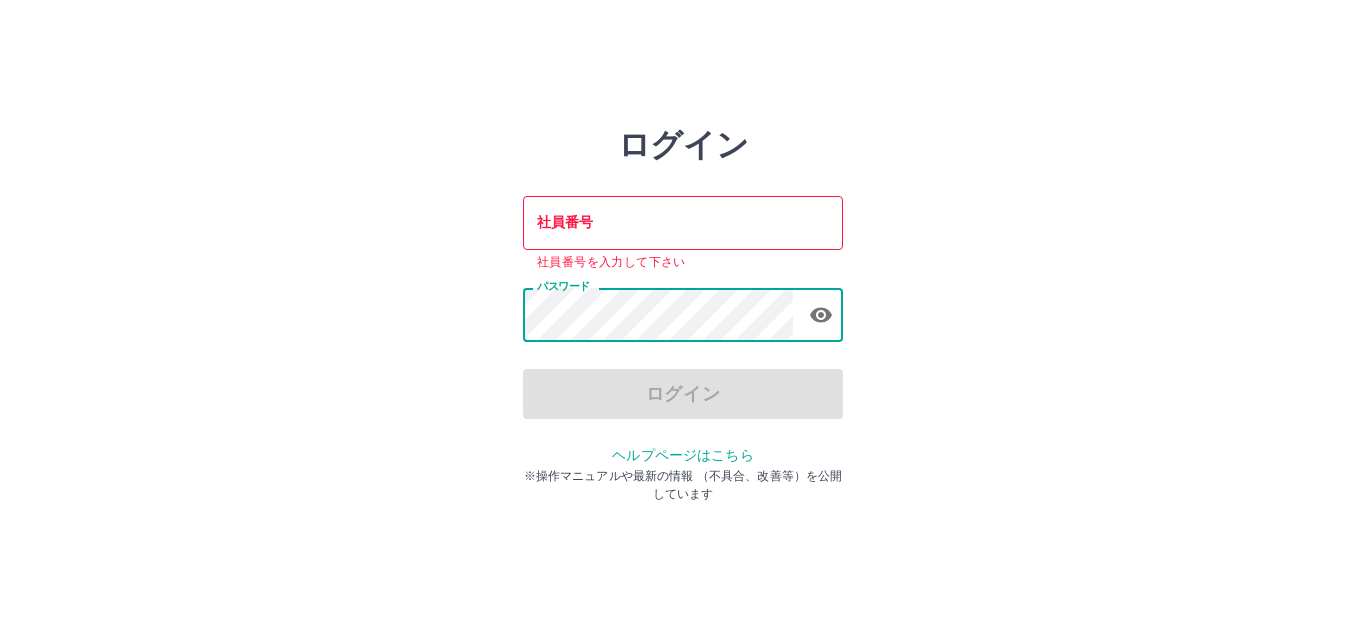 click on "社員番号 社員番号 社員番号を入力して下さい パスワード パスワード" at bounding box center [683, 266] 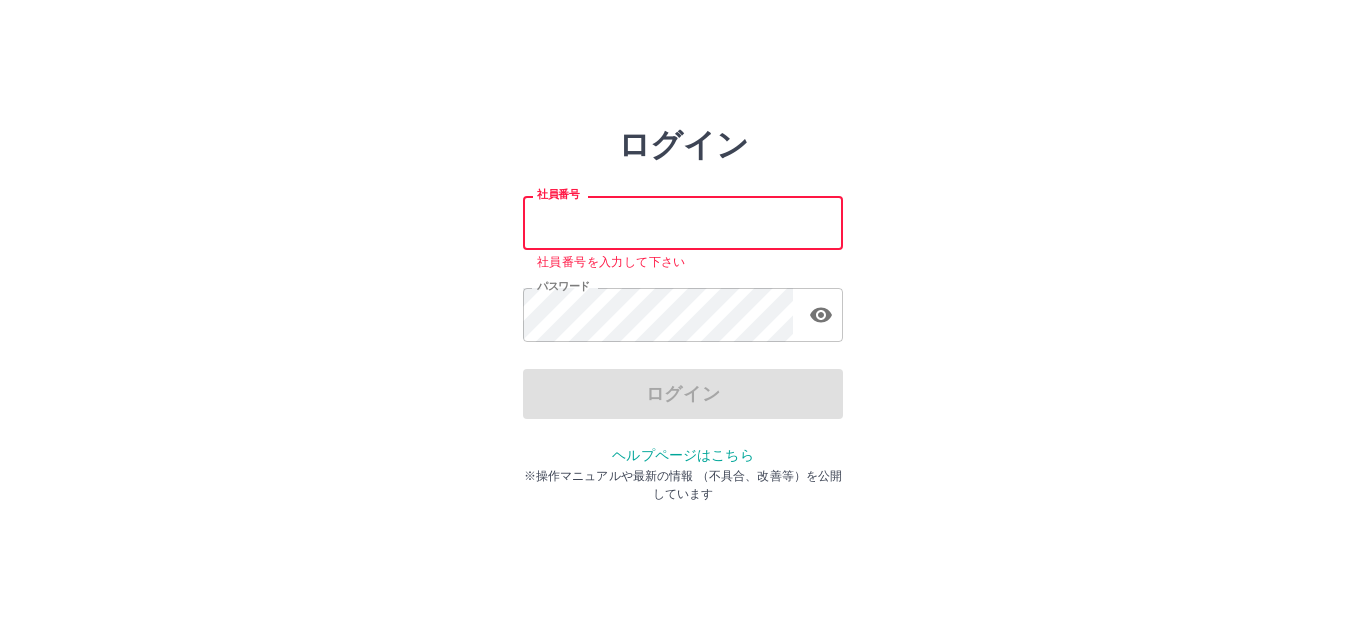 click on "社員番号" at bounding box center [683, 222] 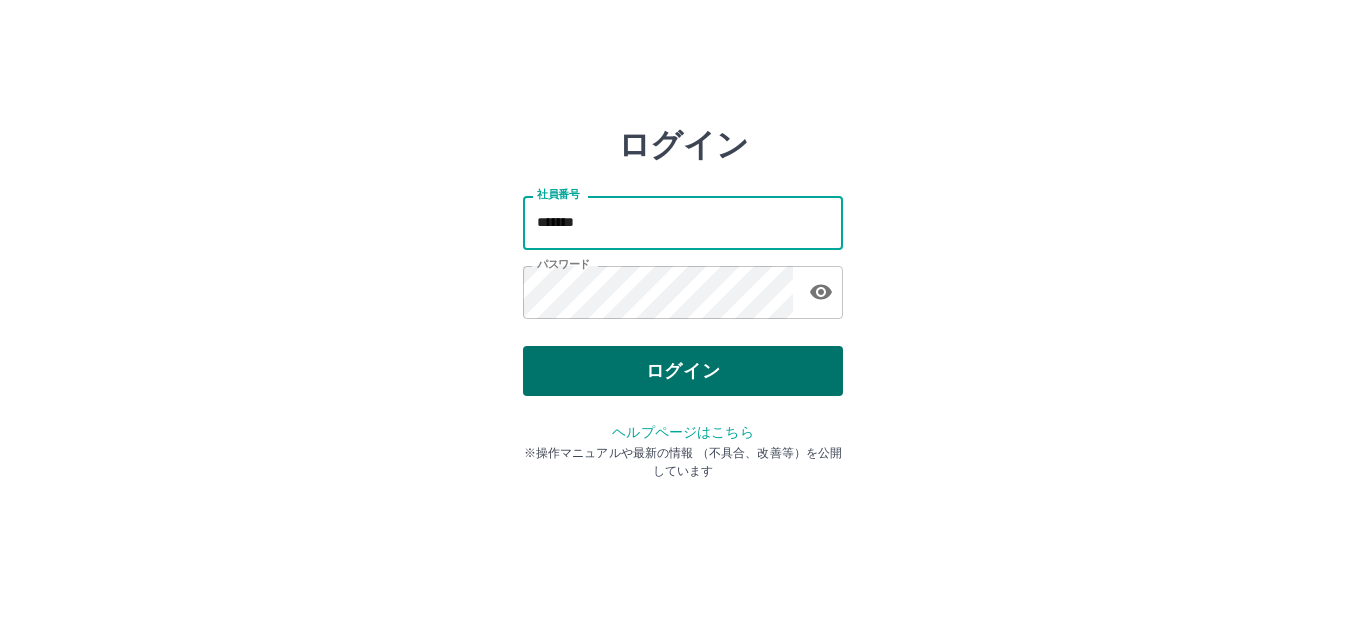 type on "*******" 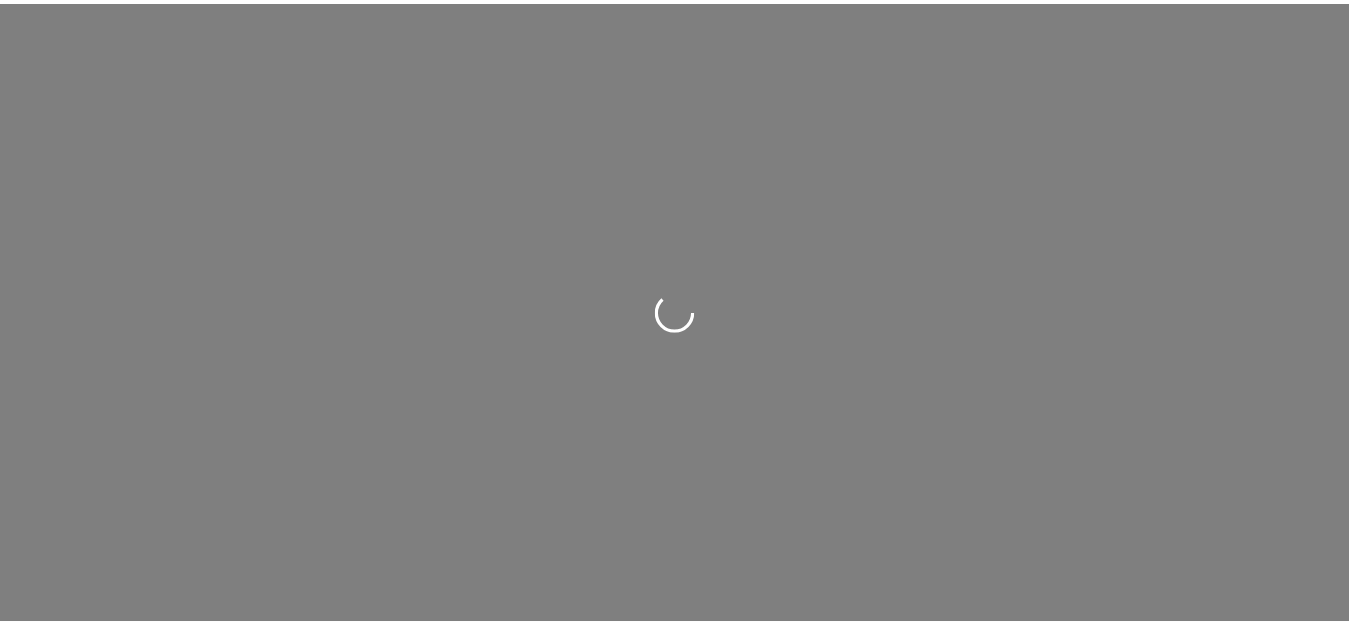 scroll, scrollTop: 0, scrollLeft: 0, axis: both 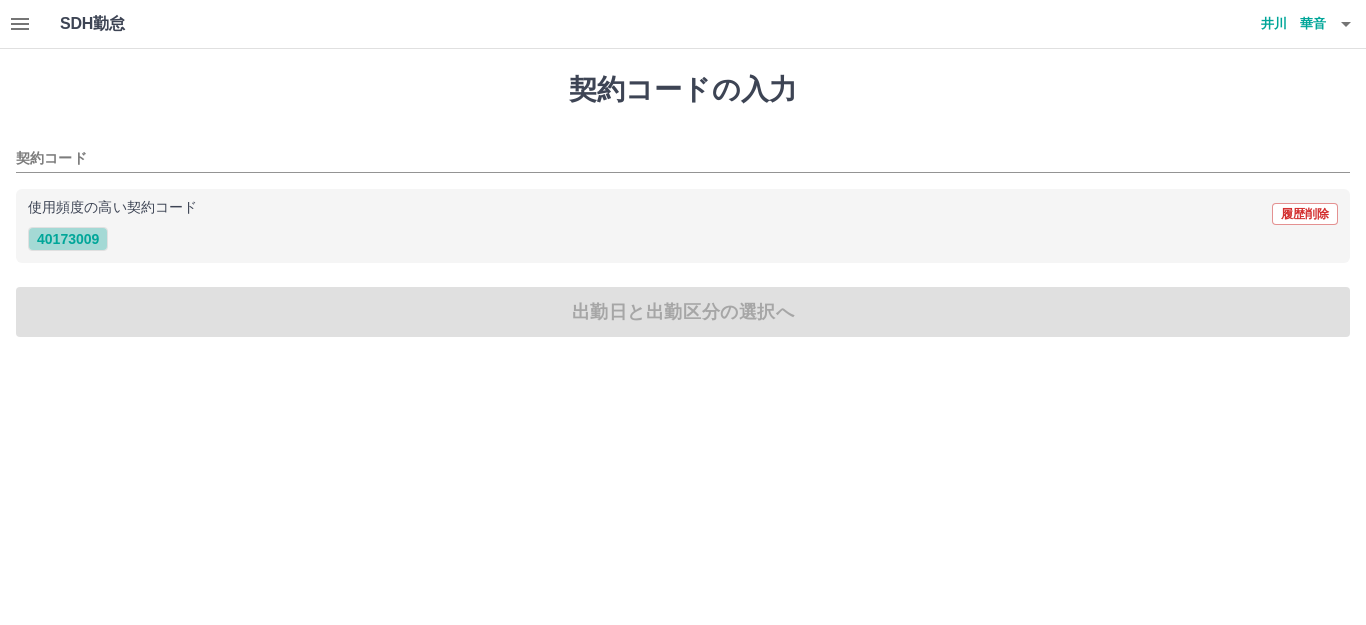 click on "40173009" at bounding box center [68, 239] 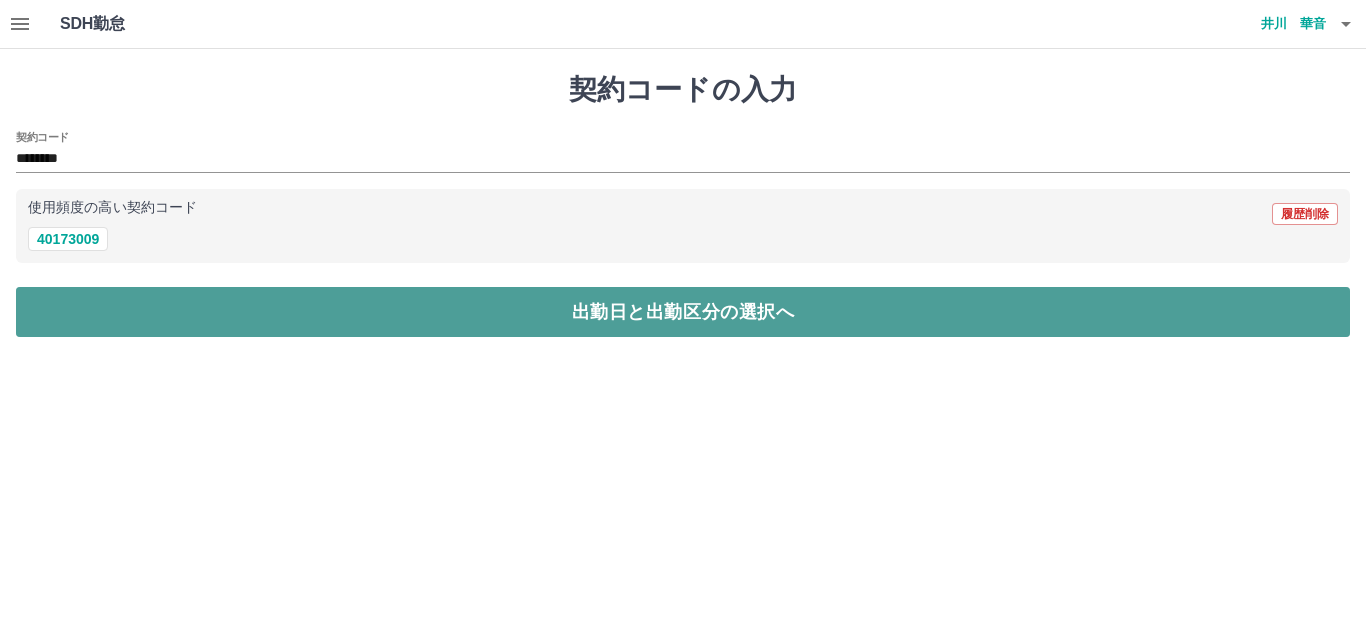 click on "出勤日と出勤区分の選択へ" at bounding box center [683, 312] 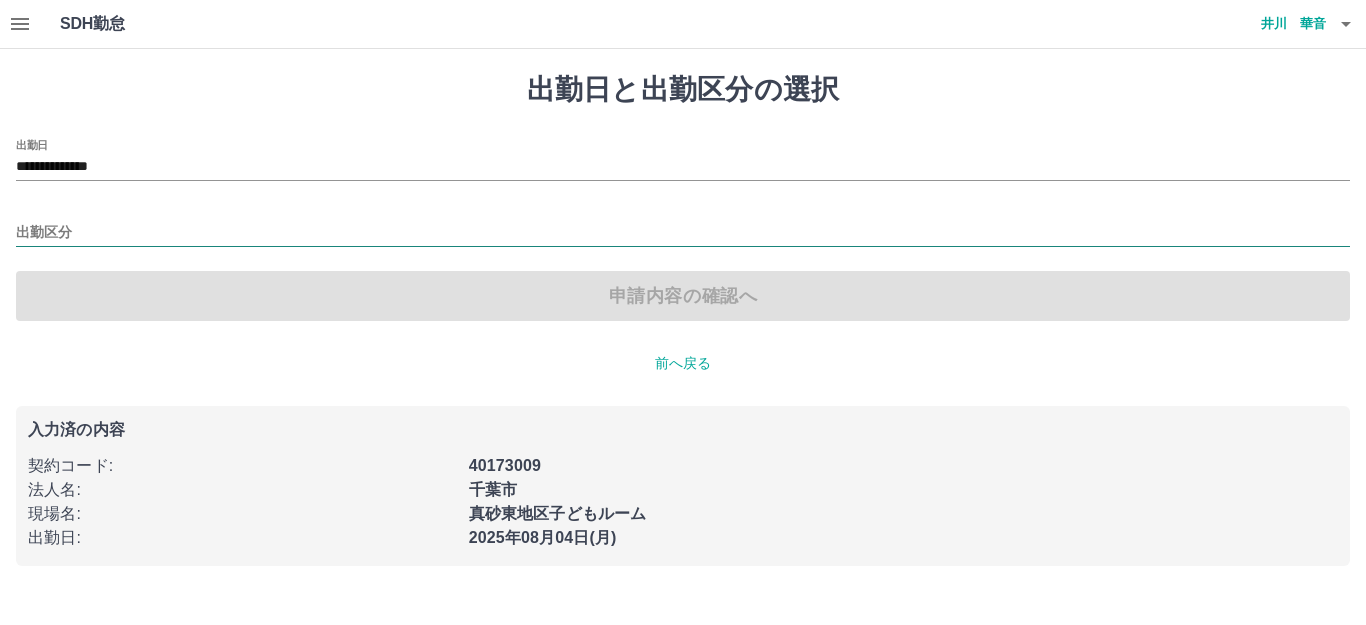 click at bounding box center [683, 234] 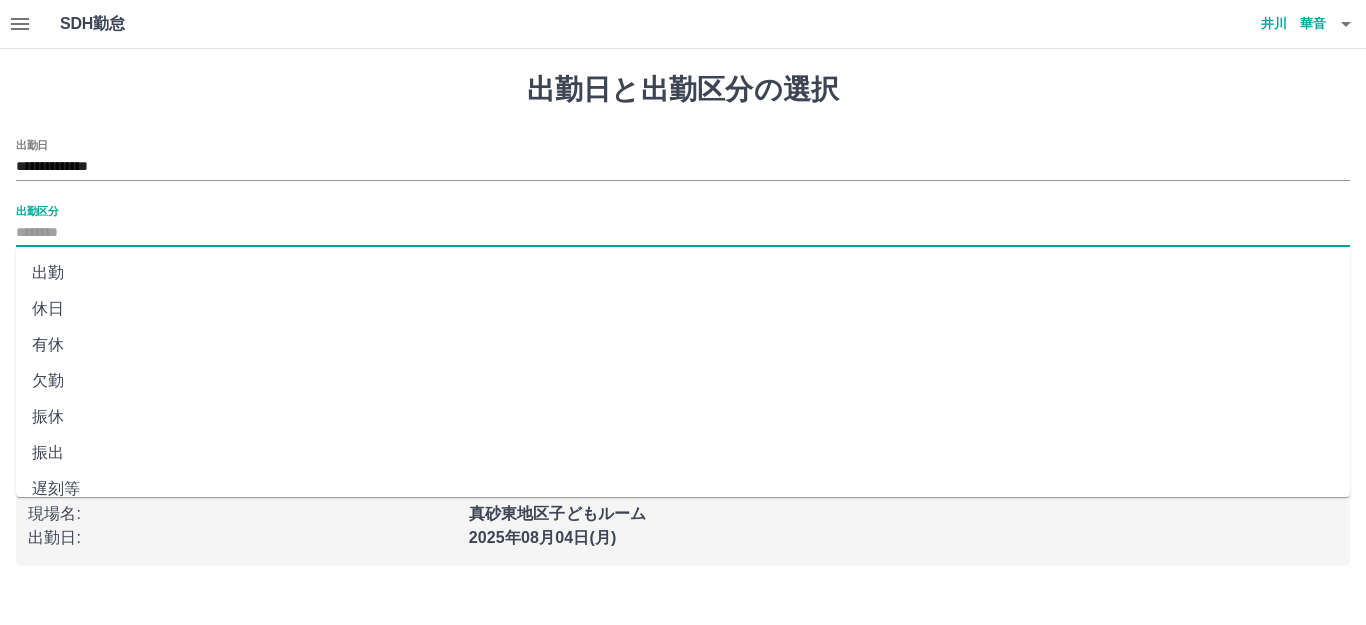 click on "出勤" at bounding box center (683, 273) 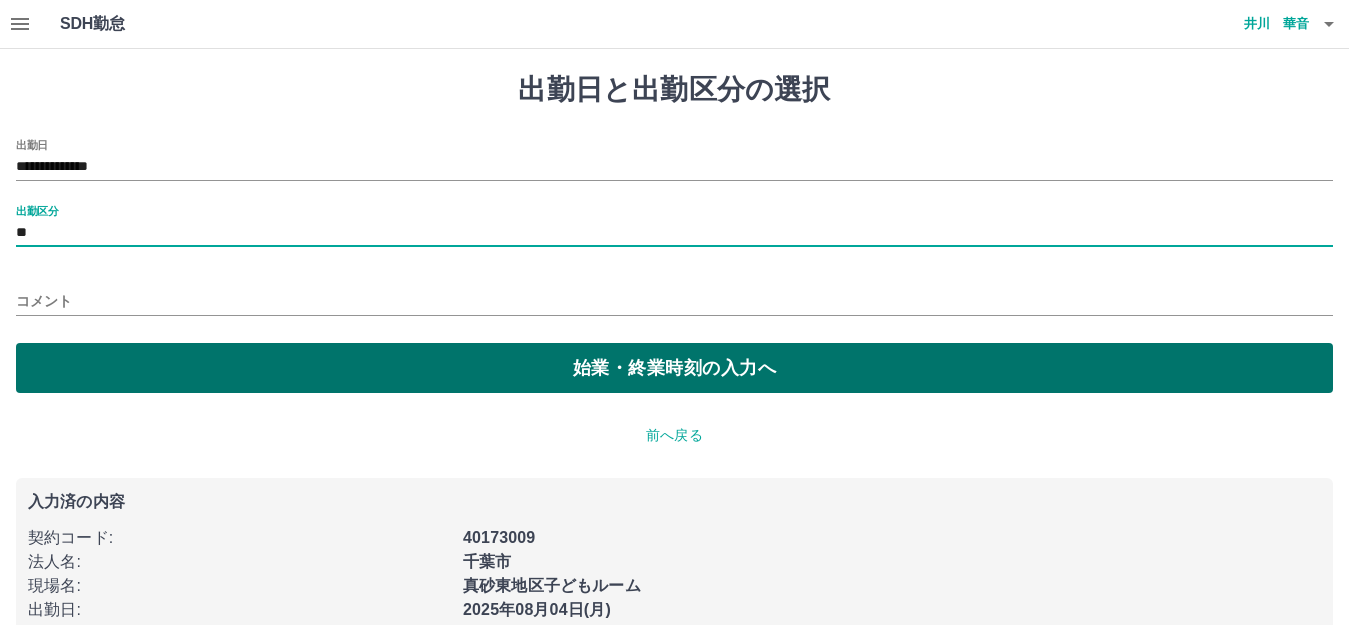 click on "始業・終業時刻の入力へ" at bounding box center (674, 368) 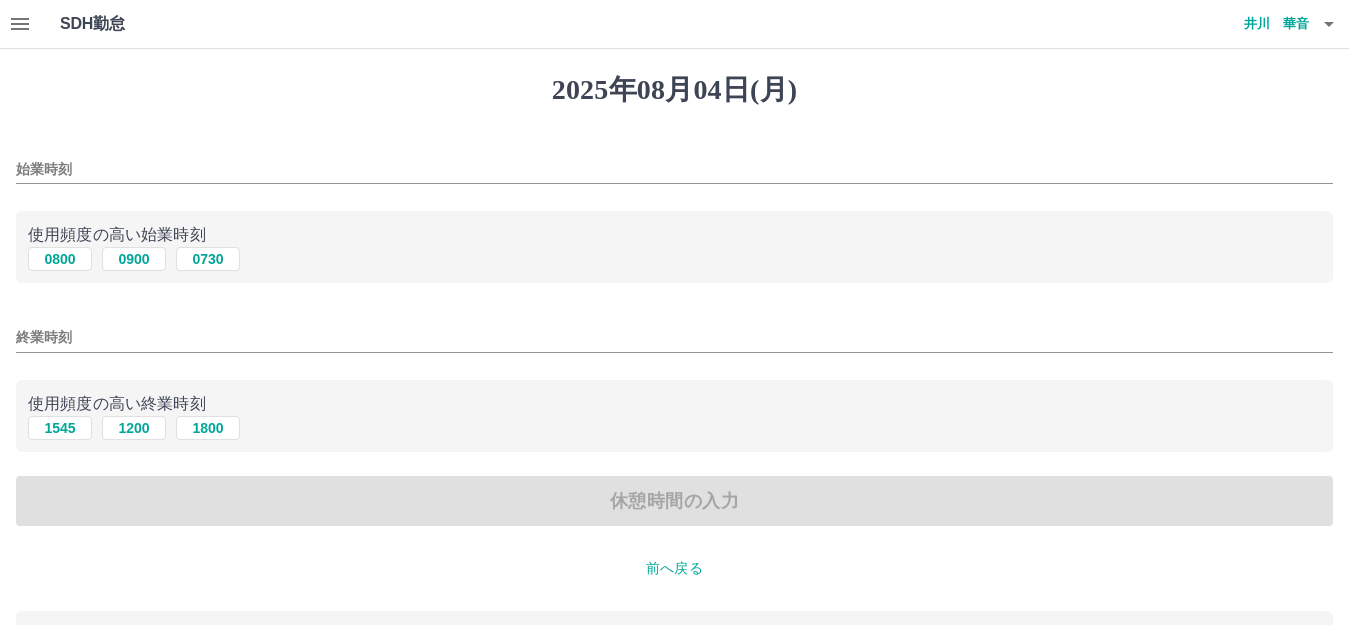 click on "始業時刻" at bounding box center (674, 163) 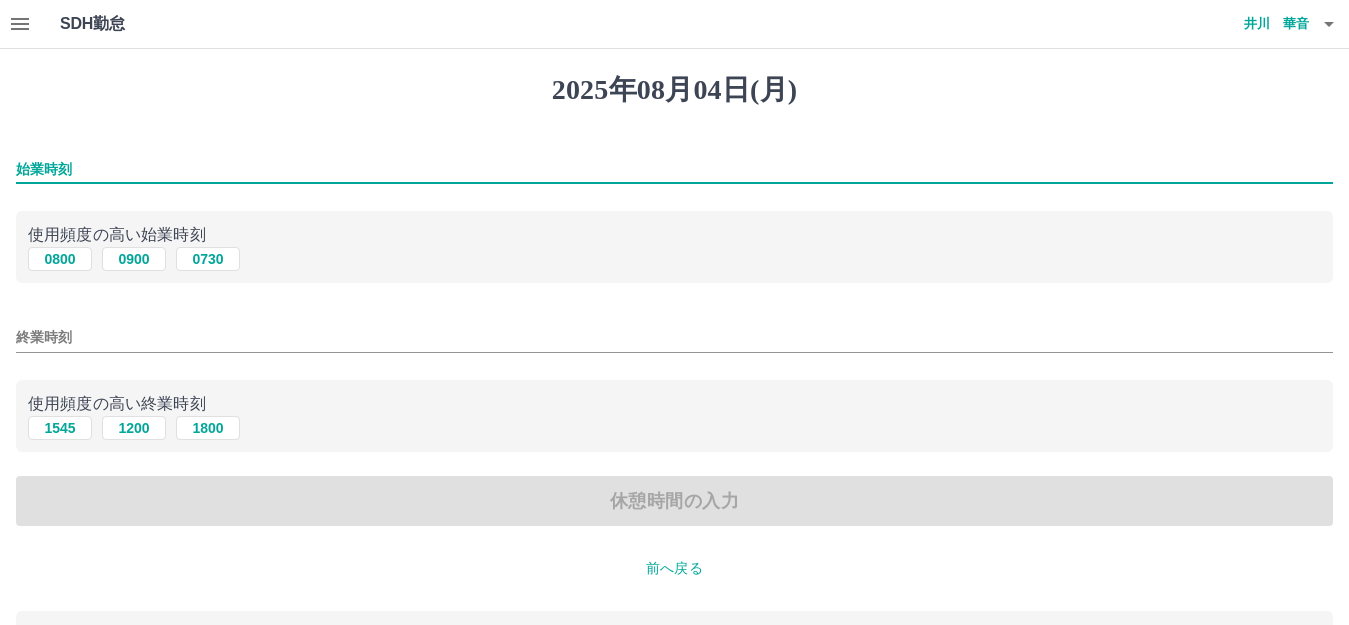 click on "始業時刻" at bounding box center [674, 169] 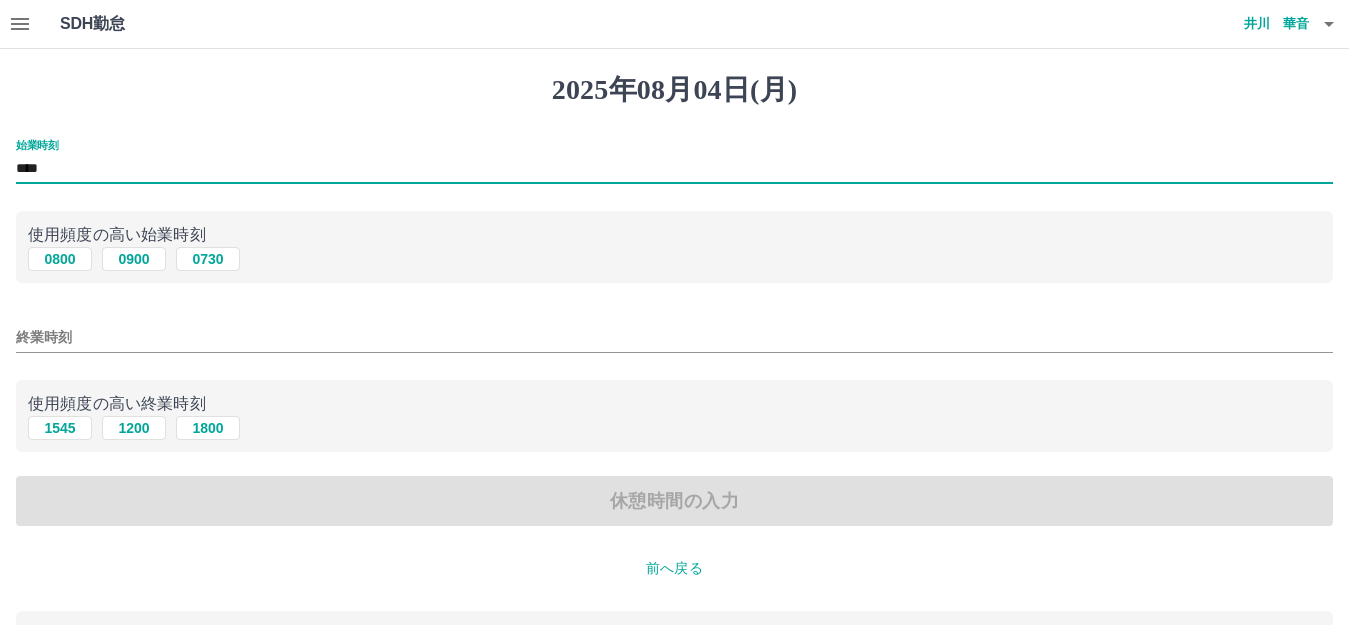 type on "****" 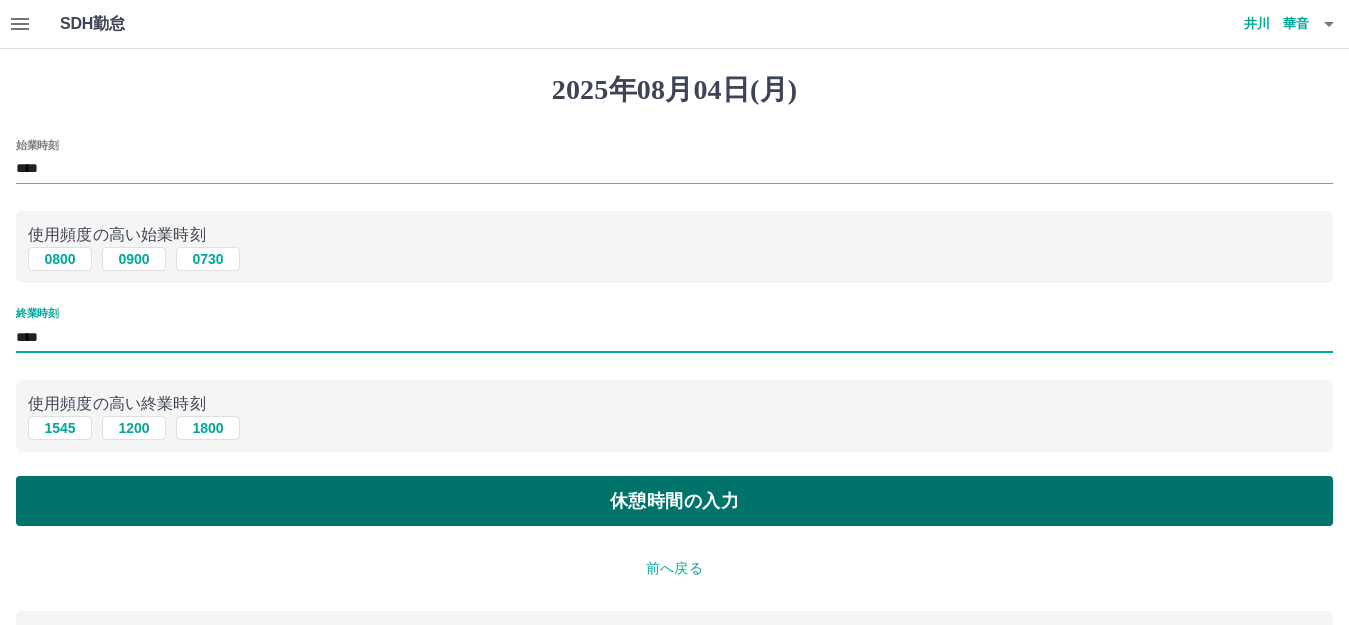 type on "****" 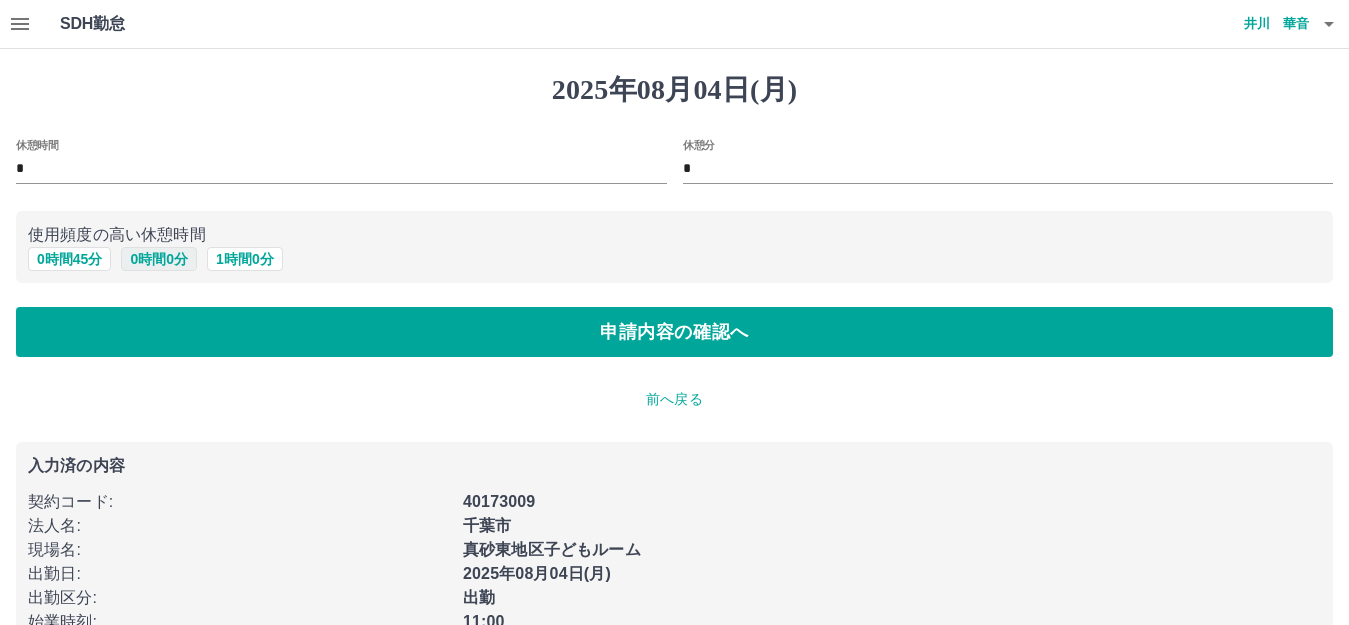 click on "0 時間 0 分" at bounding box center [159, 259] 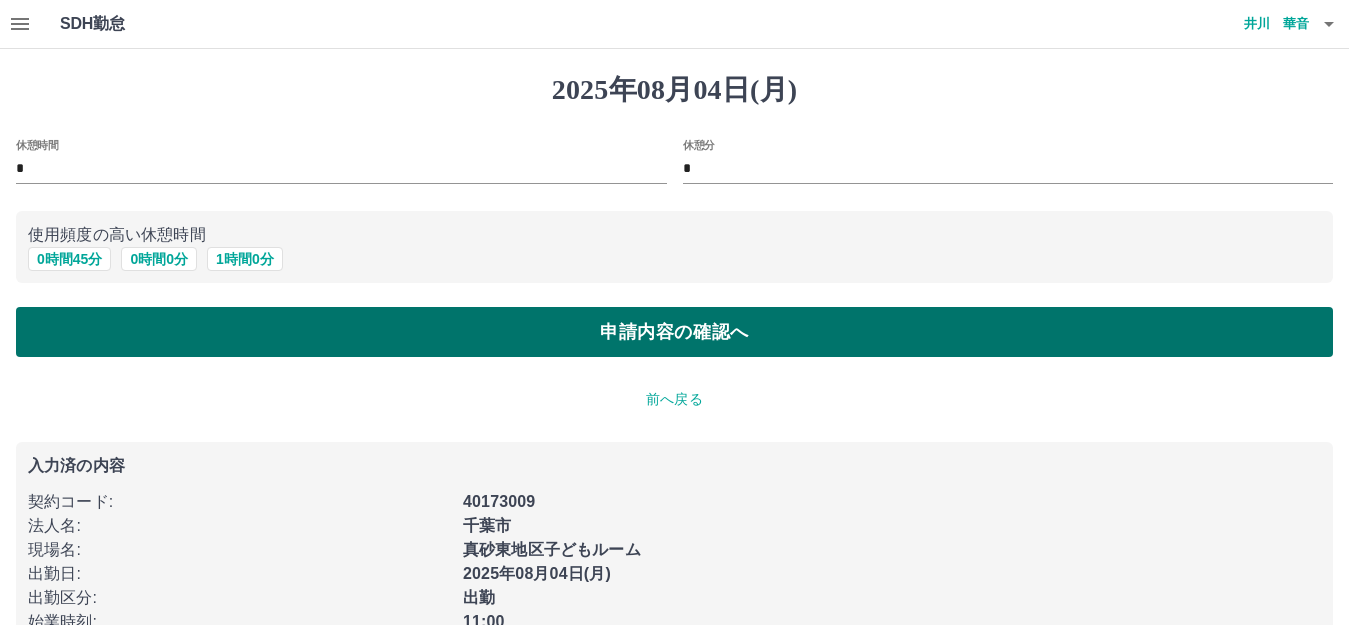 click on "申請内容の確認へ" at bounding box center (674, 332) 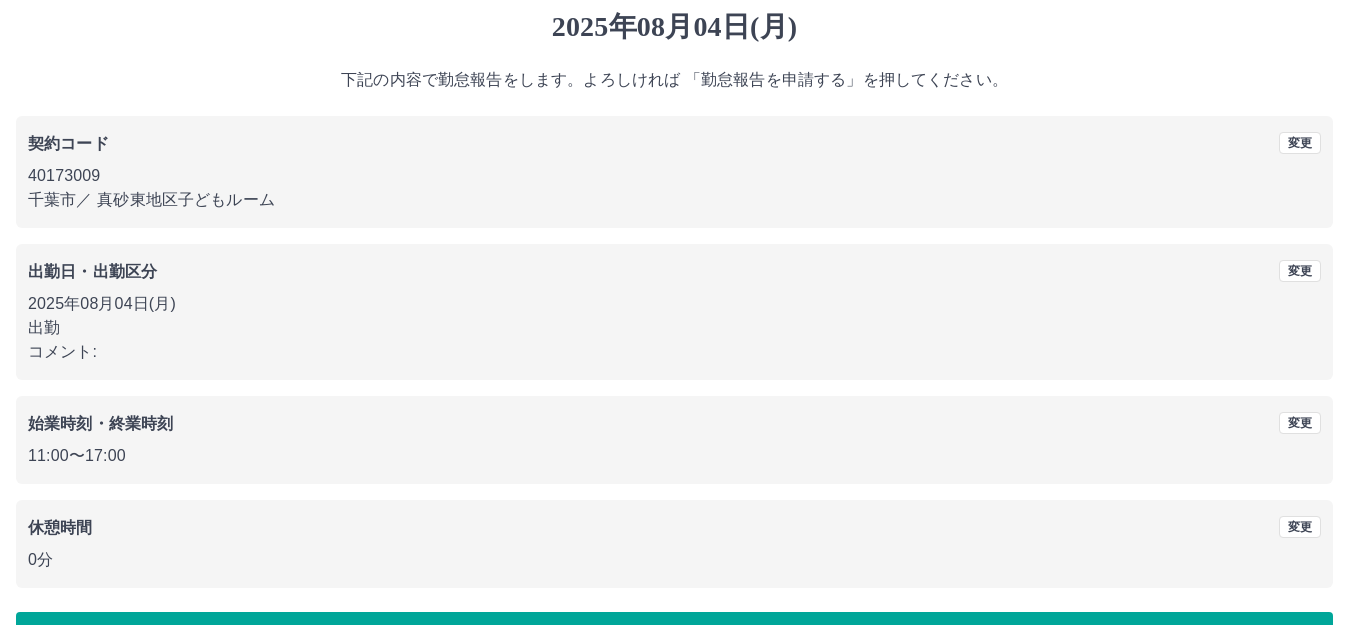 scroll, scrollTop: 124, scrollLeft: 0, axis: vertical 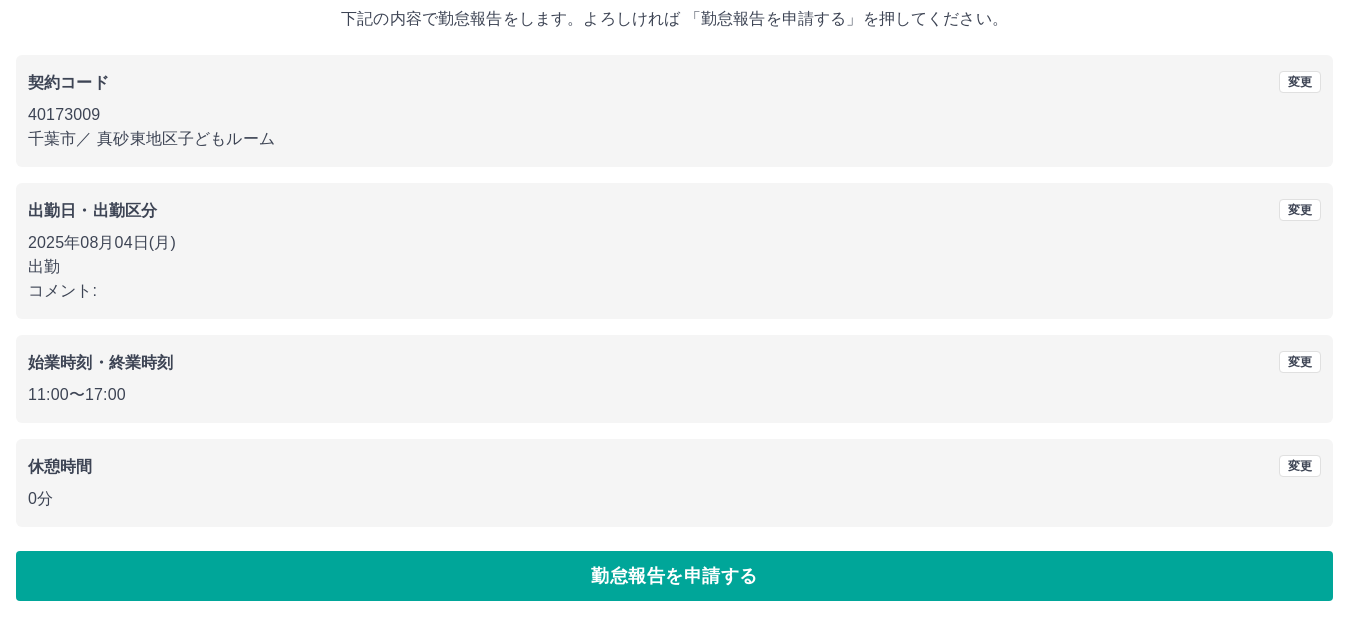 click on "勤怠報告を申請する" at bounding box center [674, 576] 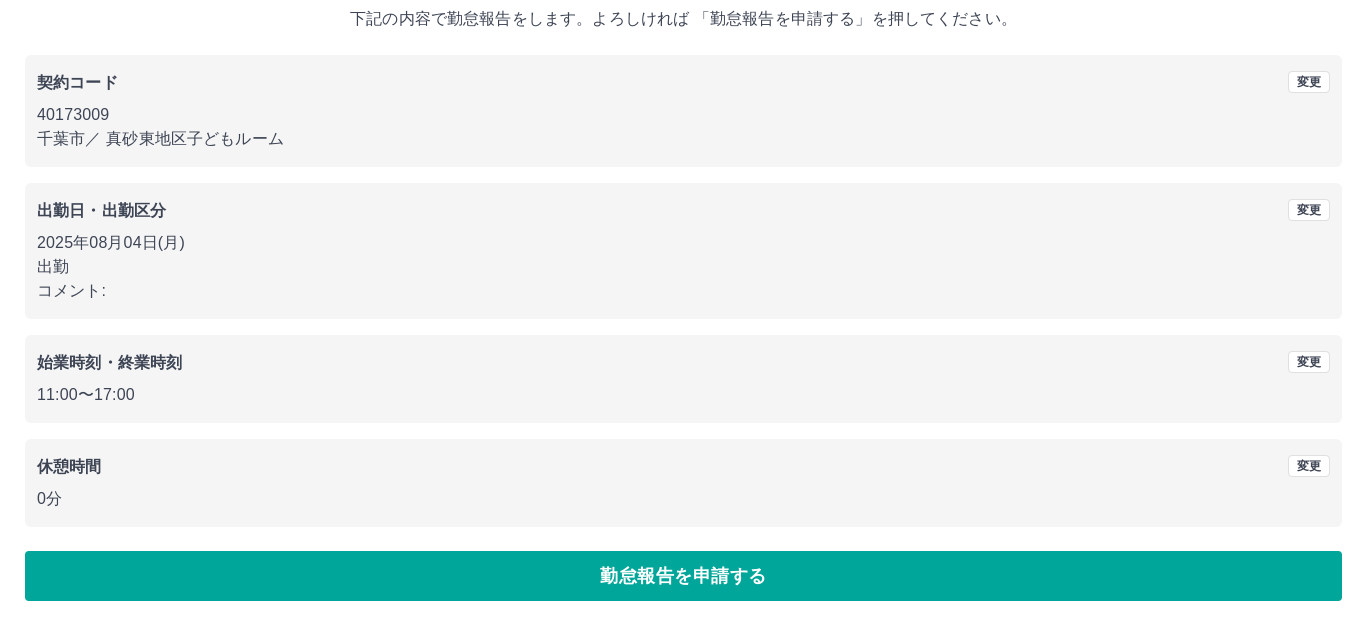scroll, scrollTop: 0, scrollLeft: 0, axis: both 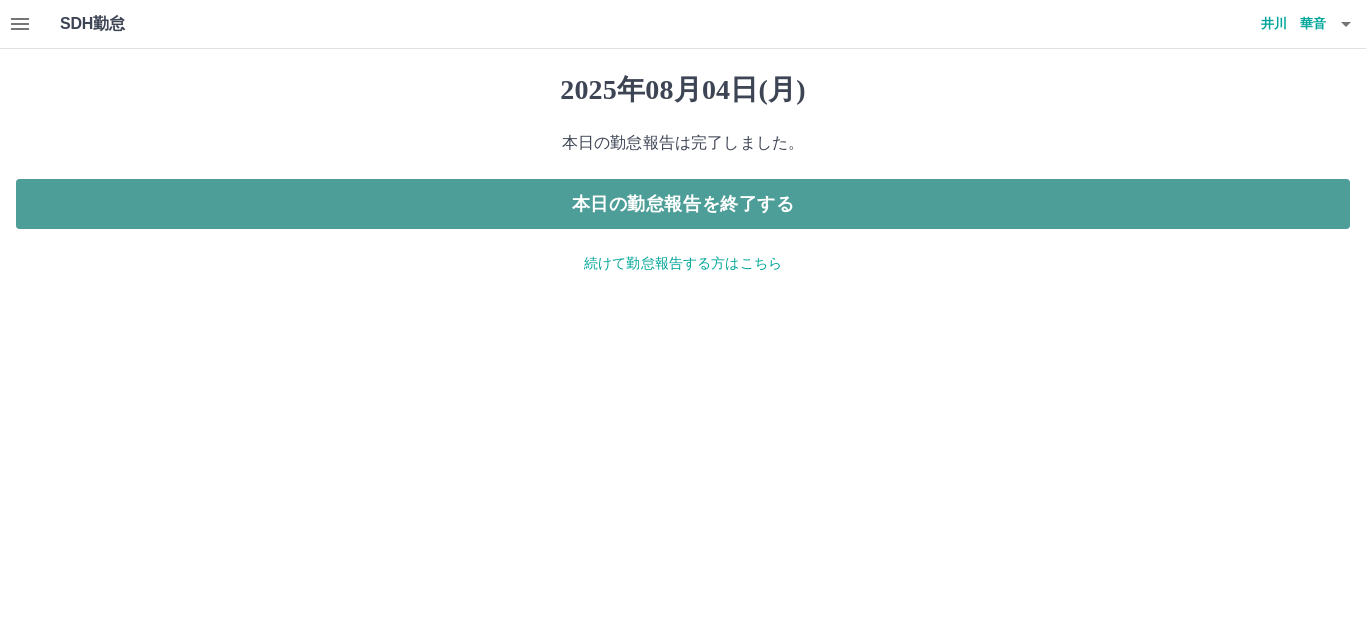 click on "本日の勤怠報告を終了する" at bounding box center (683, 204) 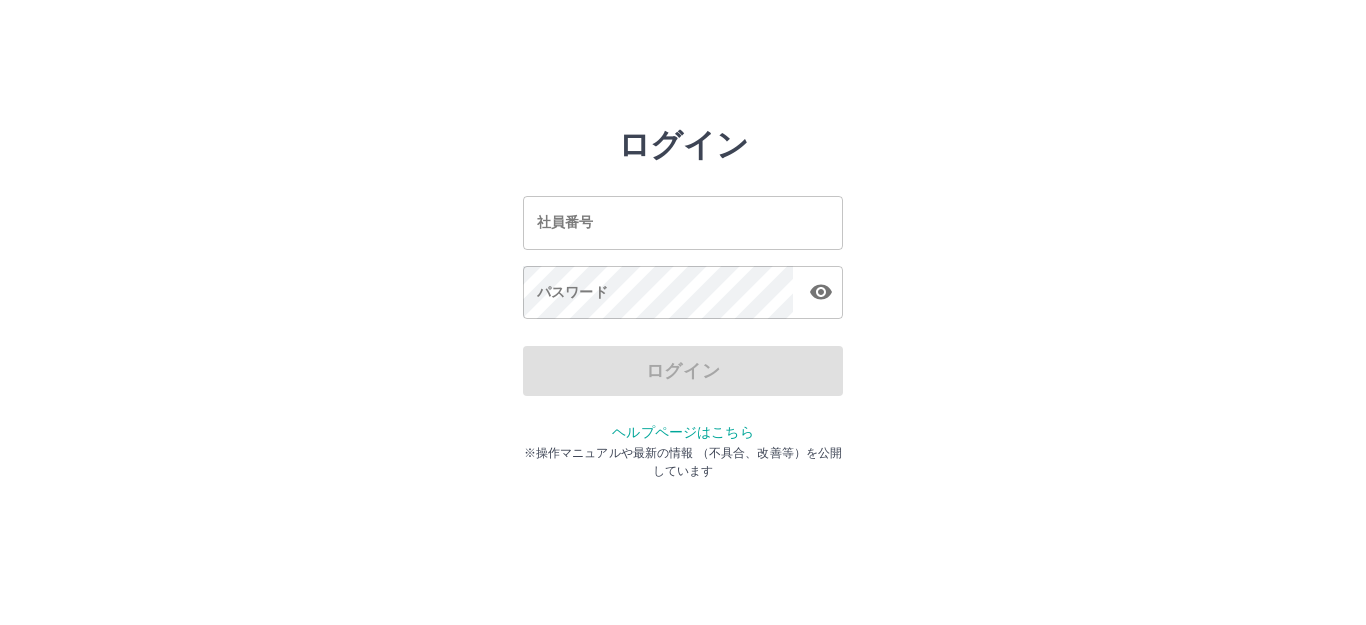 scroll, scrollTop: 0, scrollLeft: 0, axis: both 